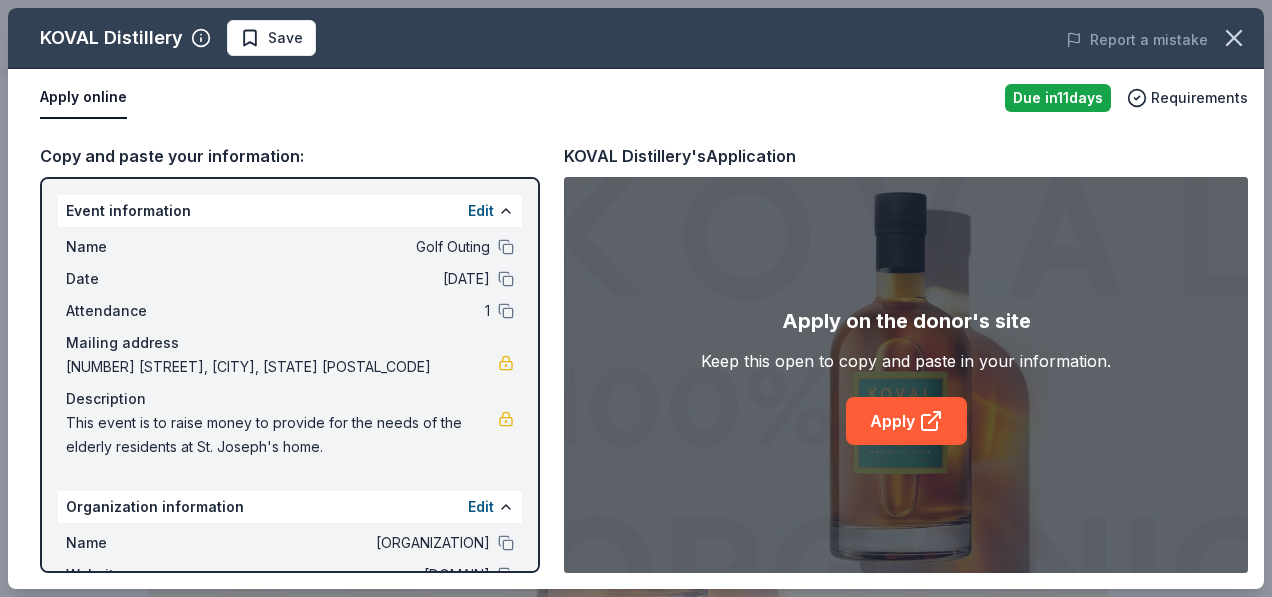 scroll, scrollTop: 500, scrollLeft: 0, axis: vertical 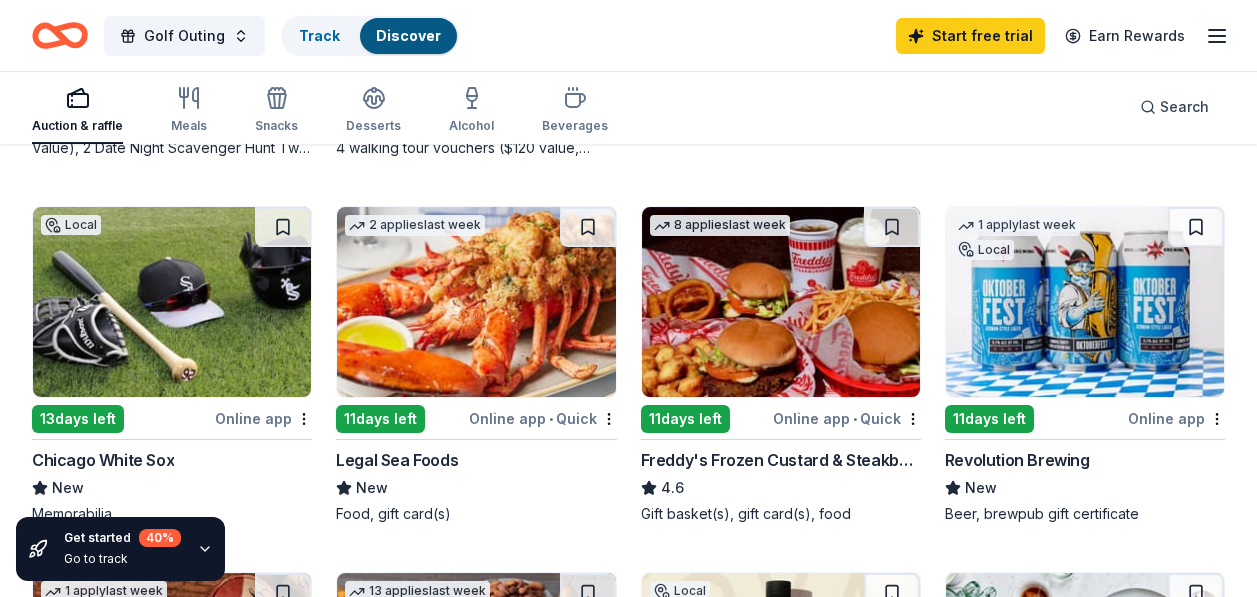 click at bounding box center (781, 302) 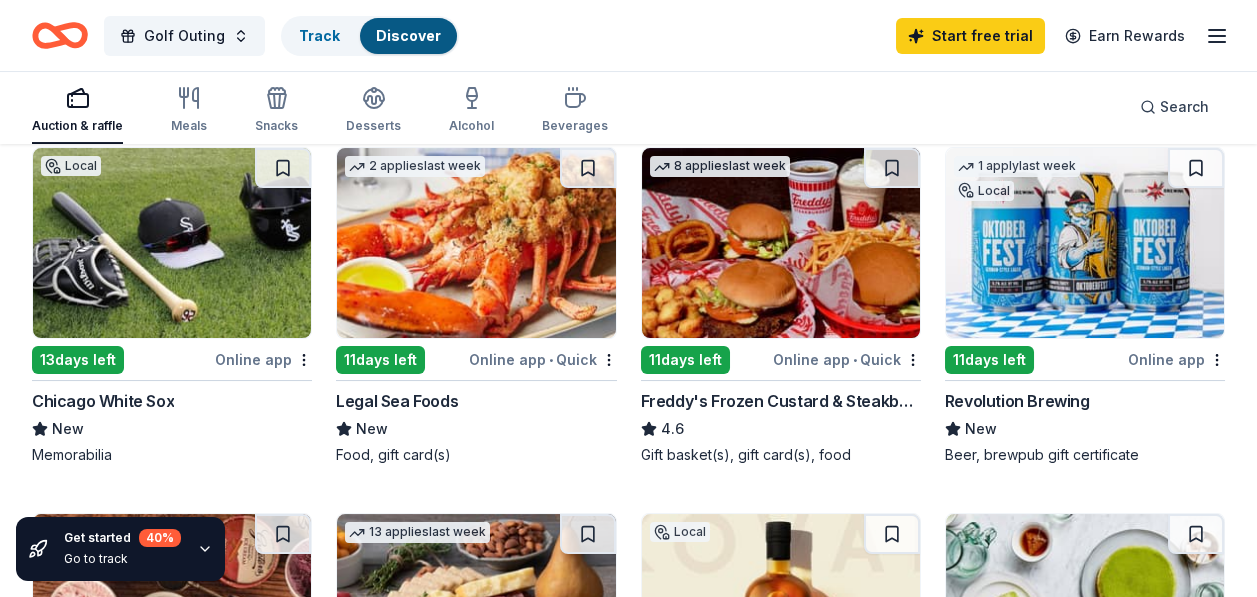 scroll, scrollTop: 1400, scrollLeft: 0, axis: vertical 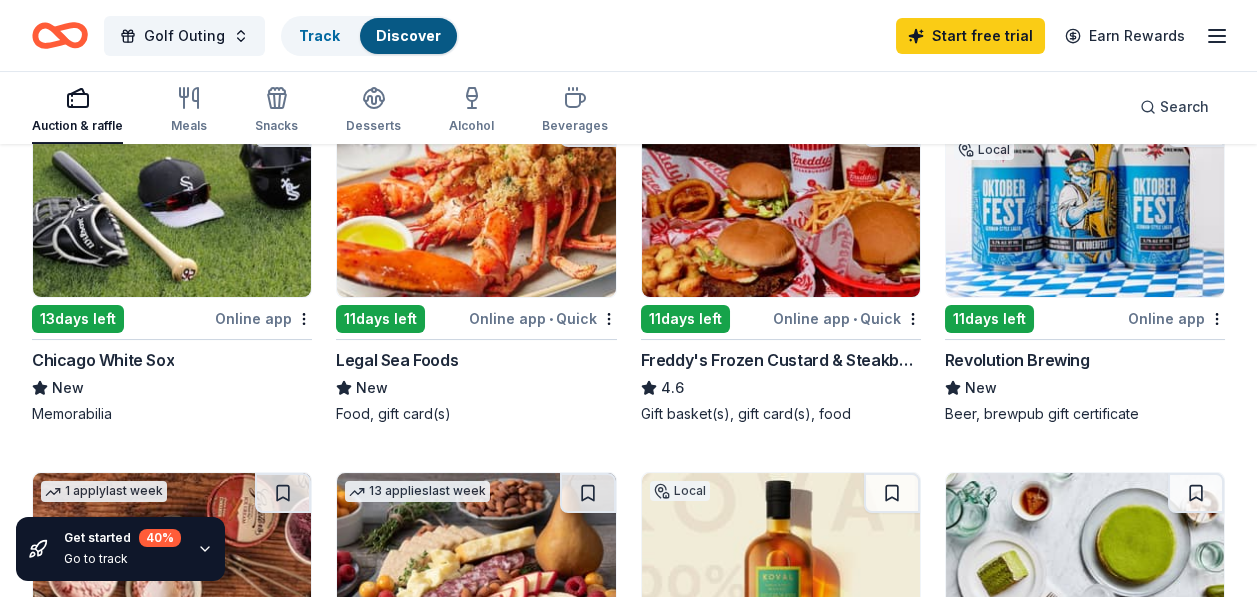 click on "Revolution Brewing" at bounding box center [1017, 360] 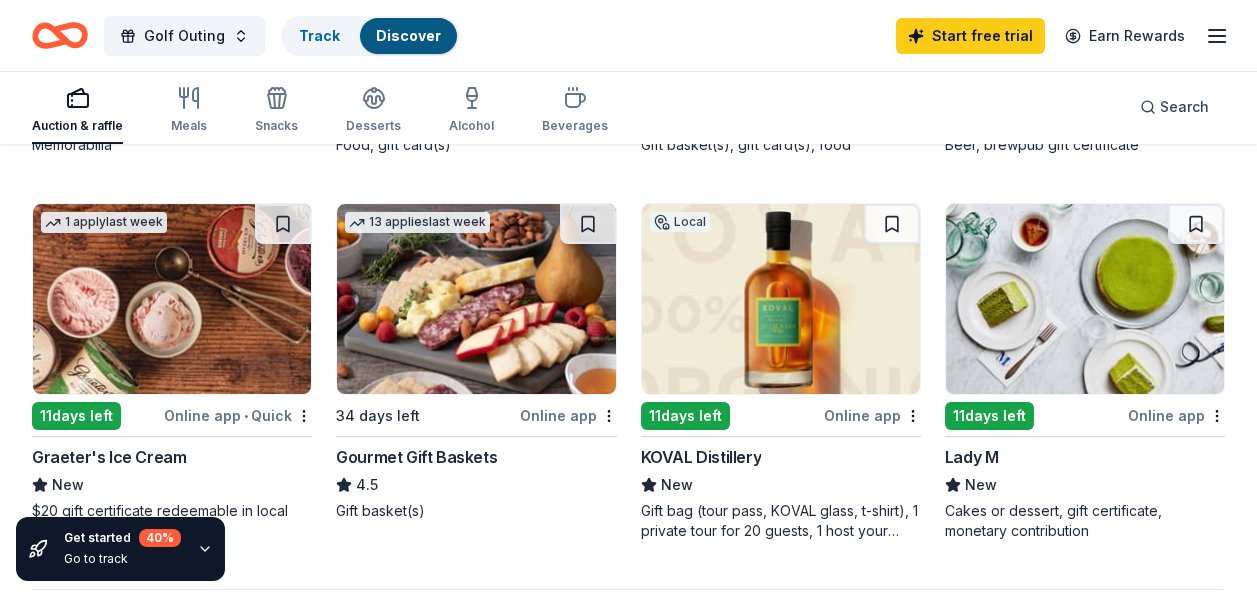 scroll, scrollTop: 1700, scrollLeft: 0, axis: vertical 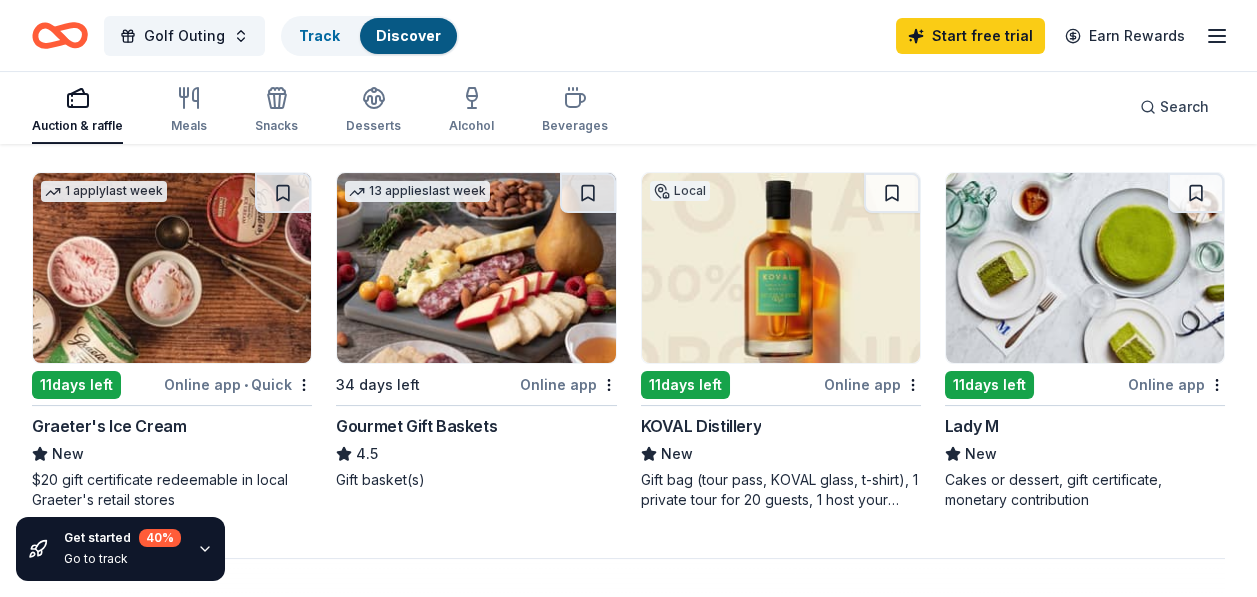click on "Gourmet Gift Baskets" at bounding box center [416, 426] 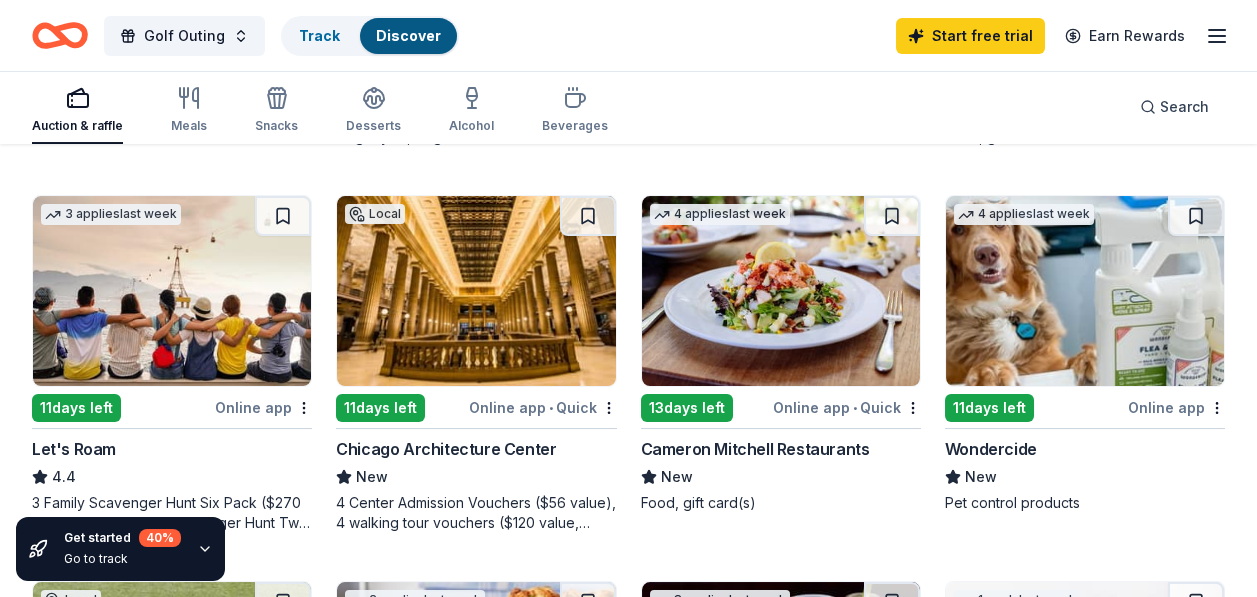 scroll, scrollTop: 900, scrollLeft: 0, axis: vertical 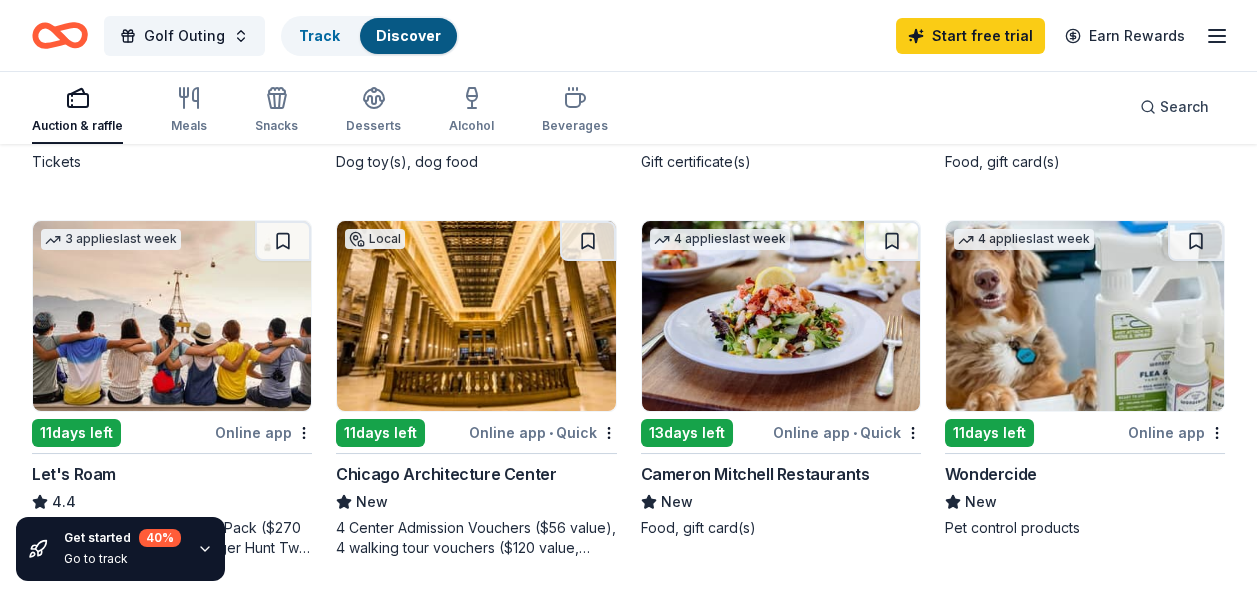 click on "Cameron Mitchell Restaurants" at bounding box center (755, 474) 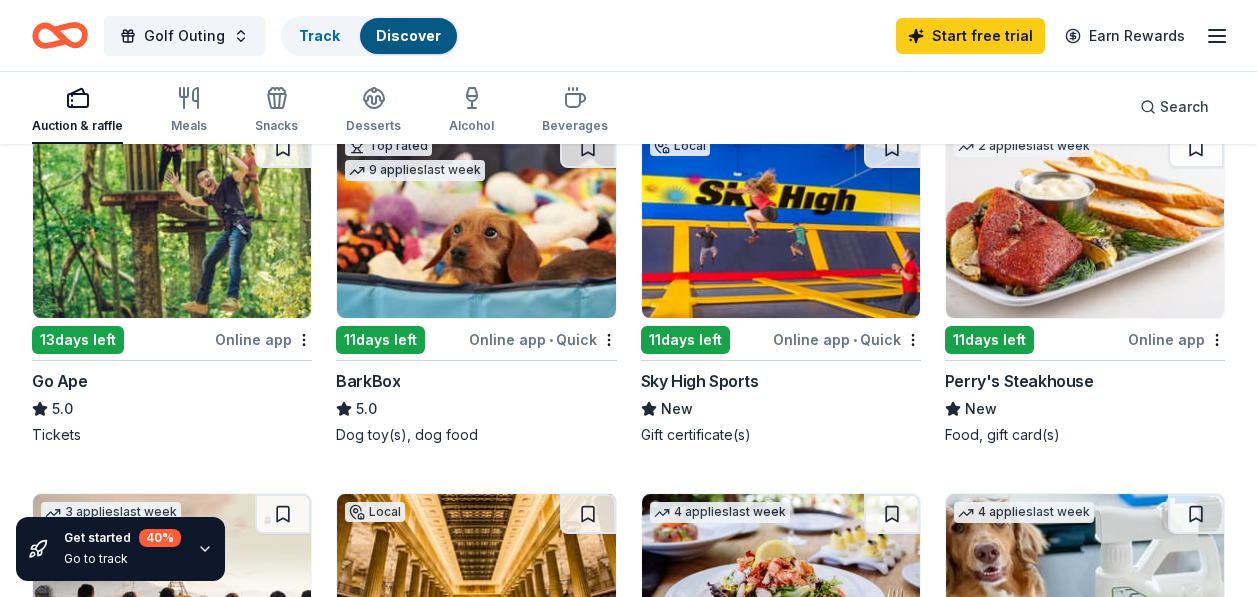 scroll, scrollTop: 600, scrollLeft: 0, axis: vertical 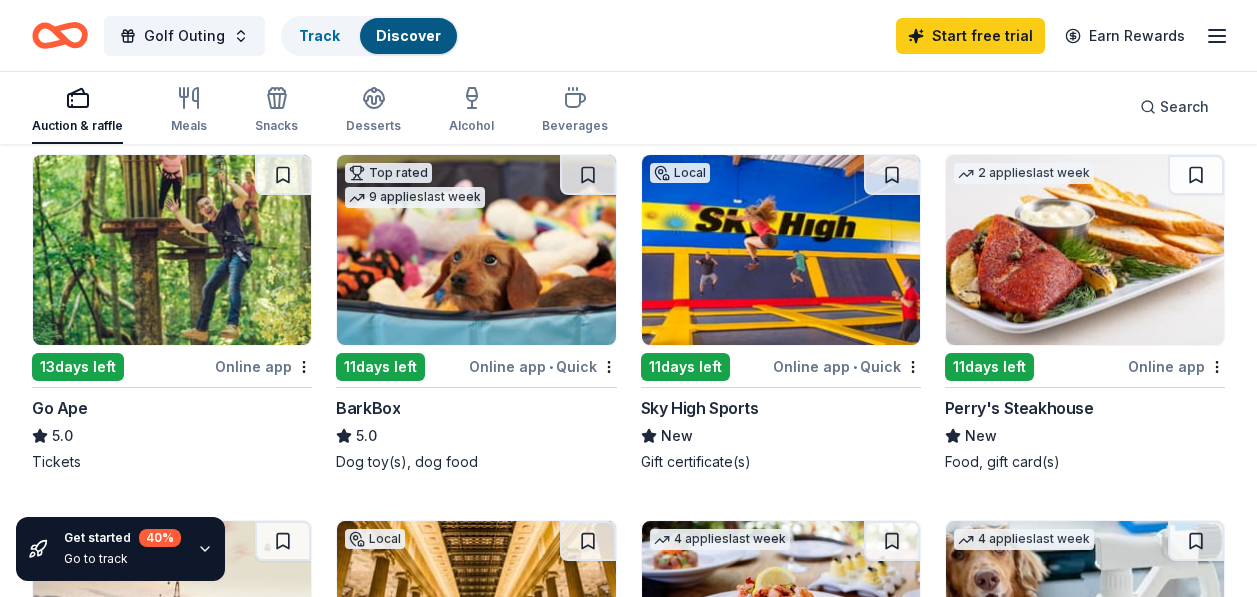 click at bounding box center [1085, 250] 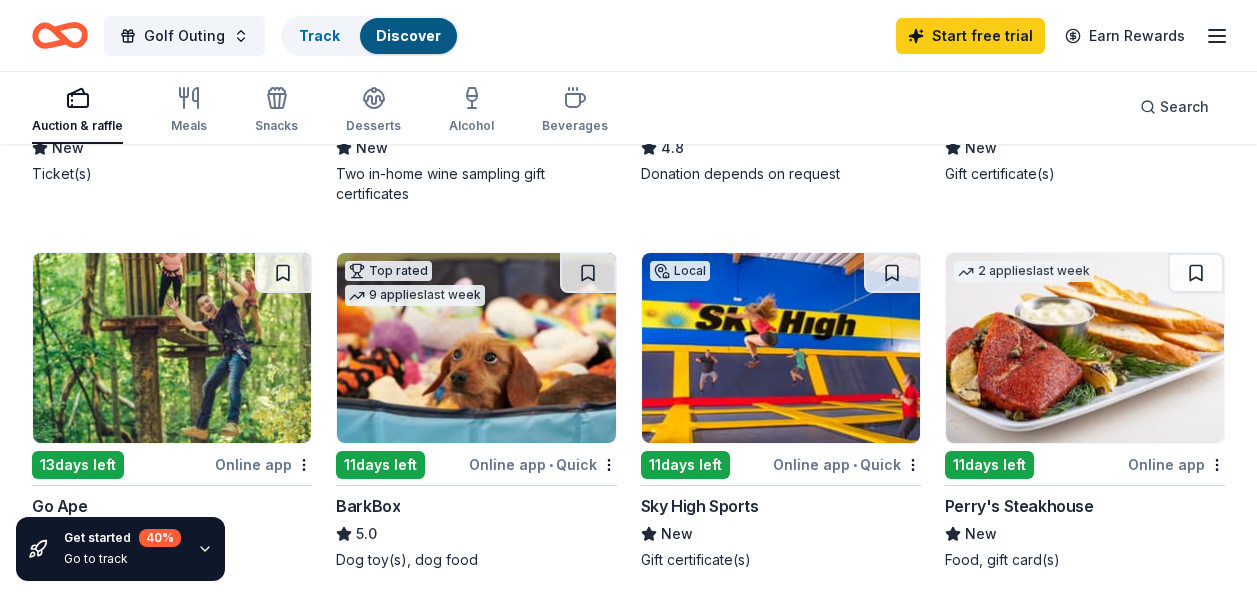 scroll, scrollTop: 500, scrollLeft: 0, axis: vertical 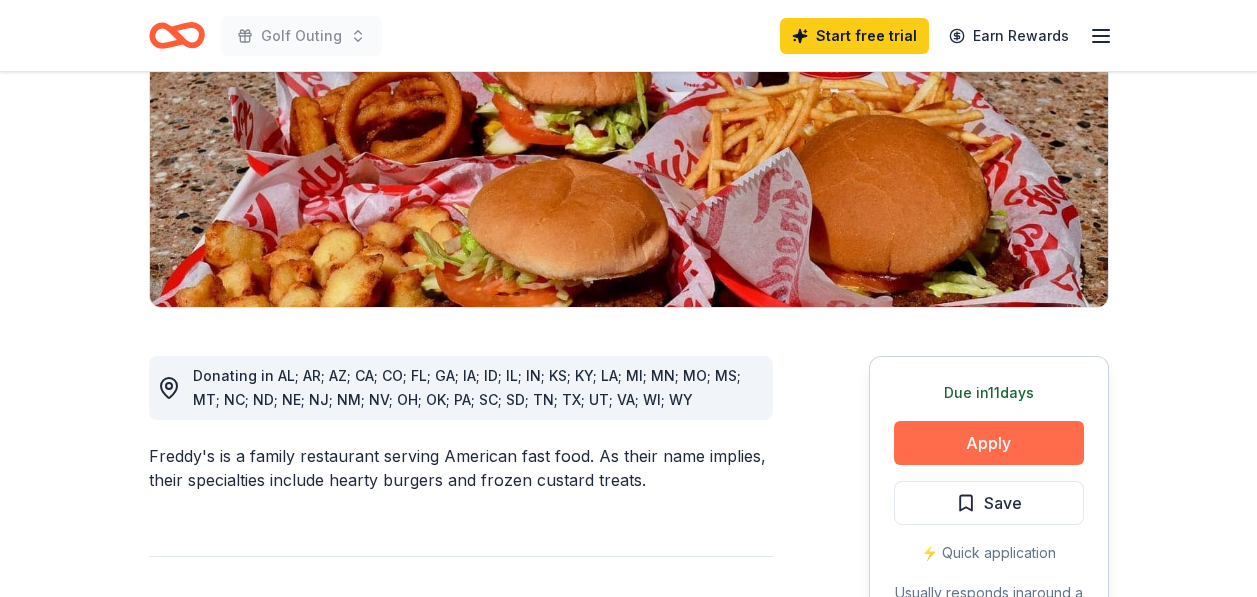 click on "Apply" at bounding box center [989, 443] 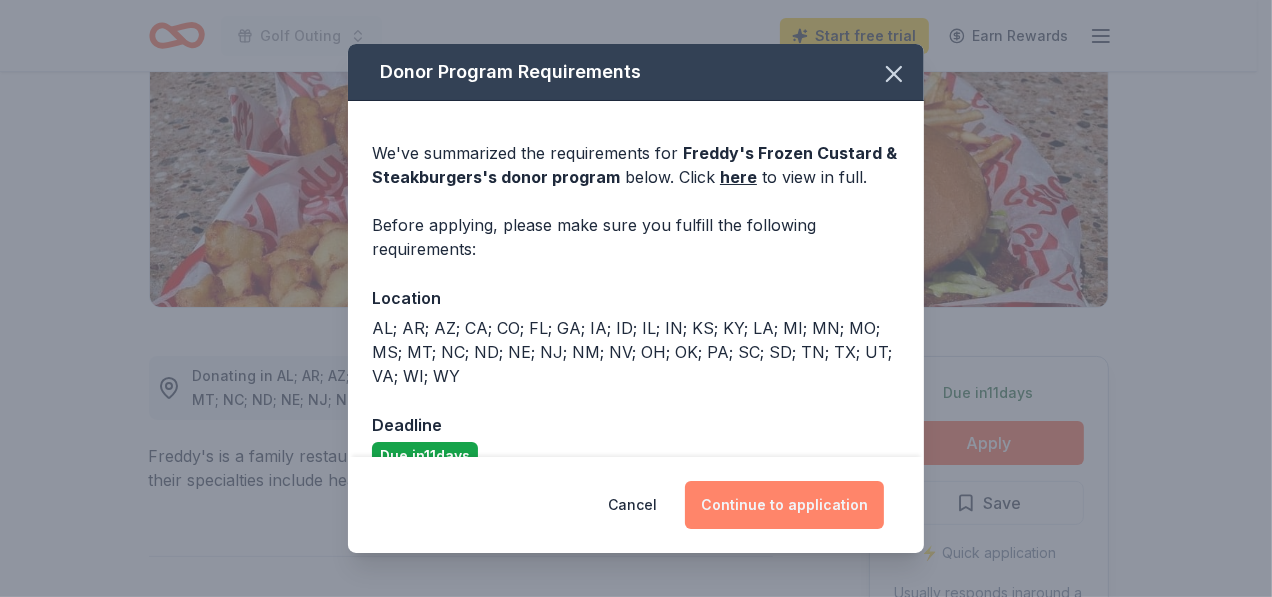 click on "Continue to application" at bounding box center (784, 505) 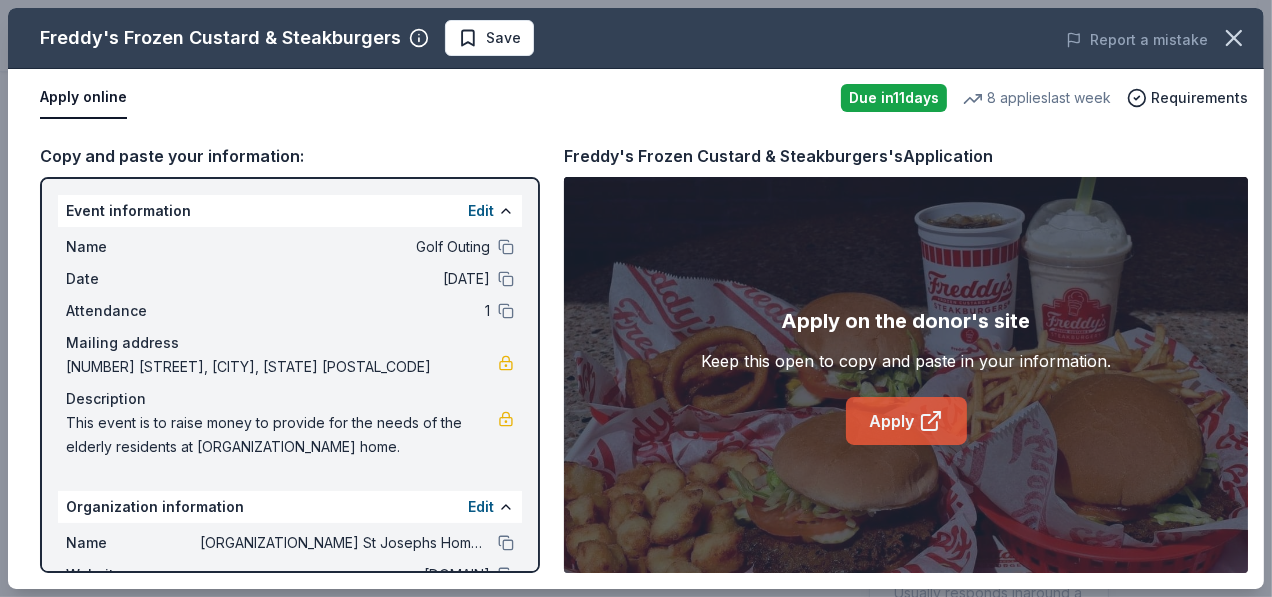 click on "Apply" at bounding box center (906, 421) 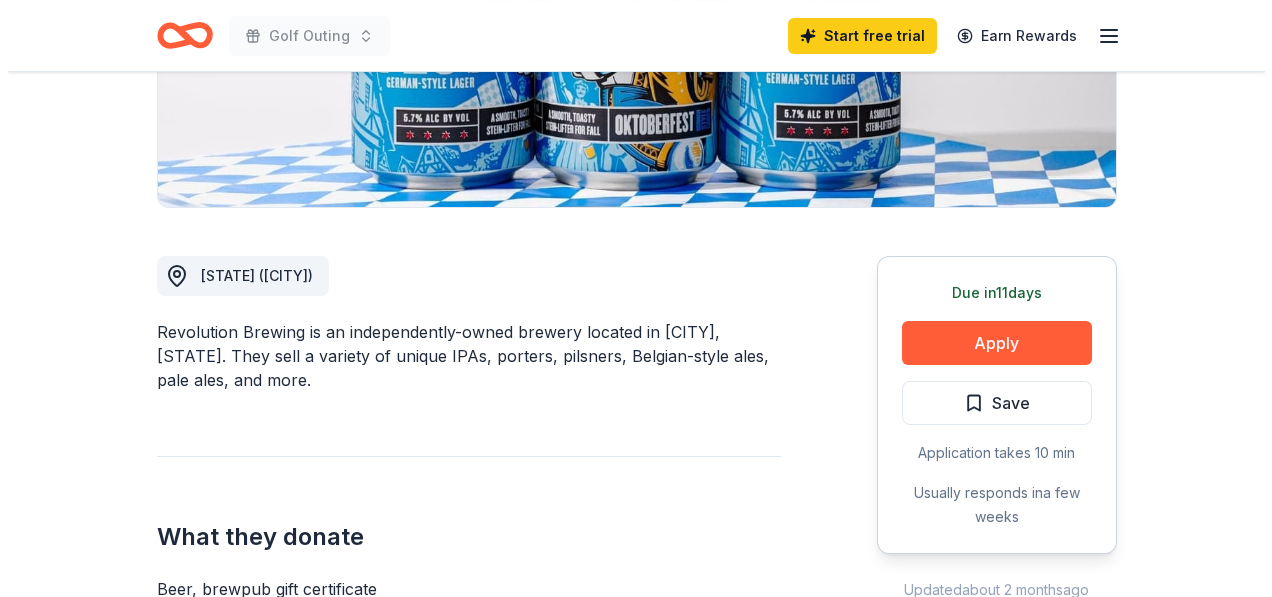 scroll, scrollTop: 500, scrollLeft: 0, axis: vertical 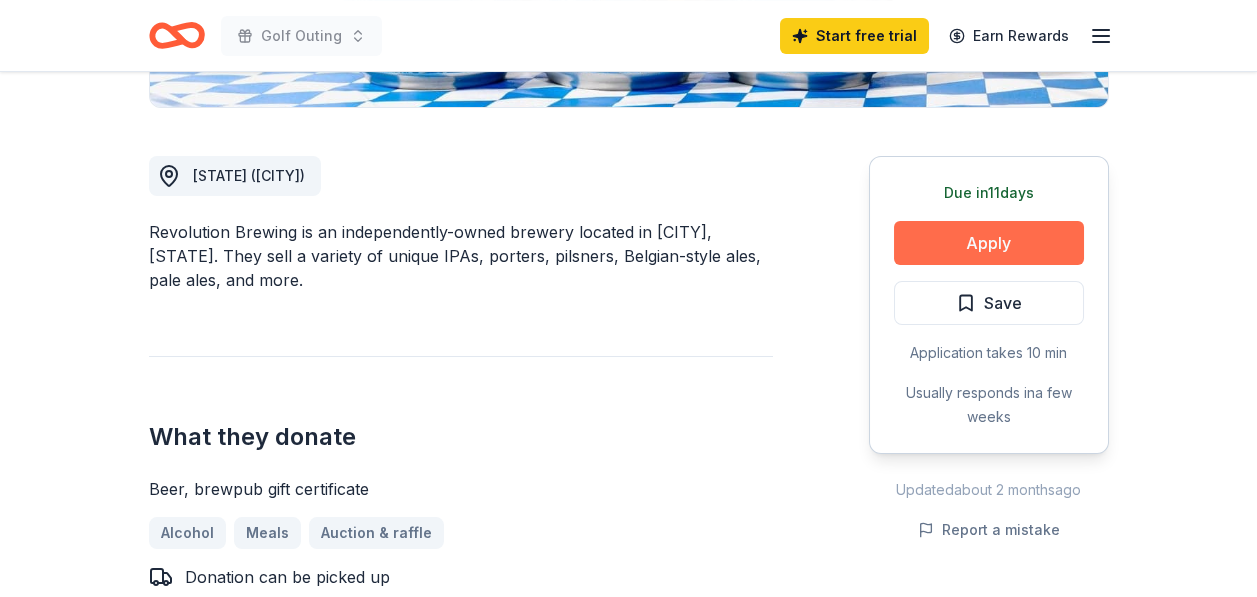 click on "Apply" at bounding box center [989, 243] 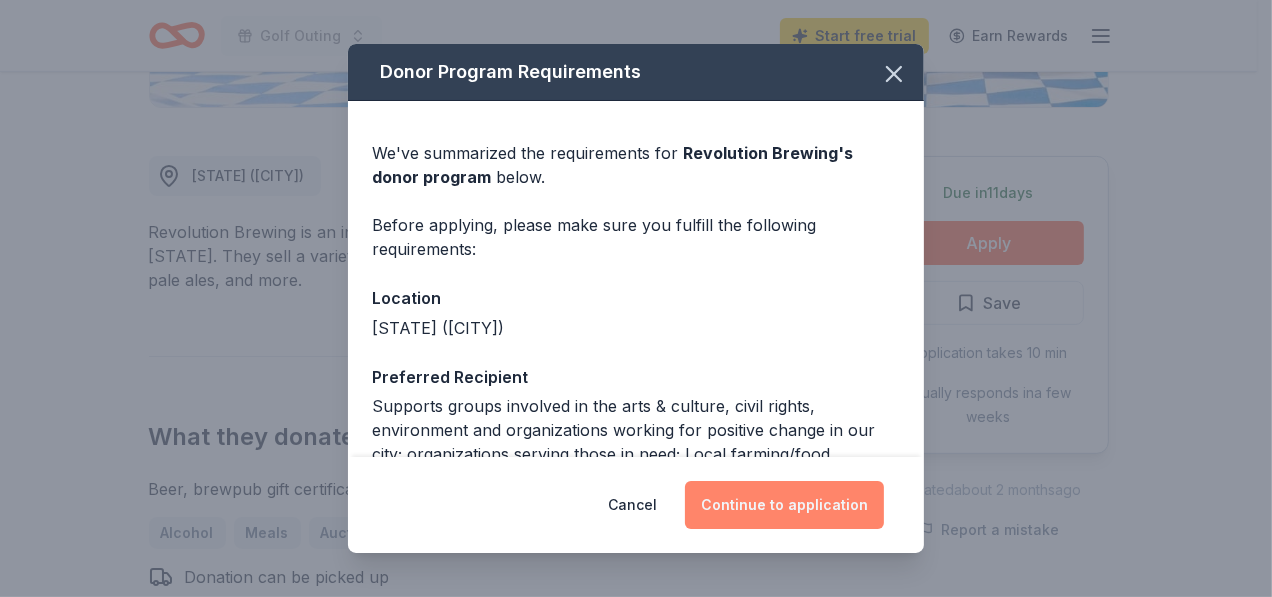click on "Continue to application" at bounding box center (784, 505) 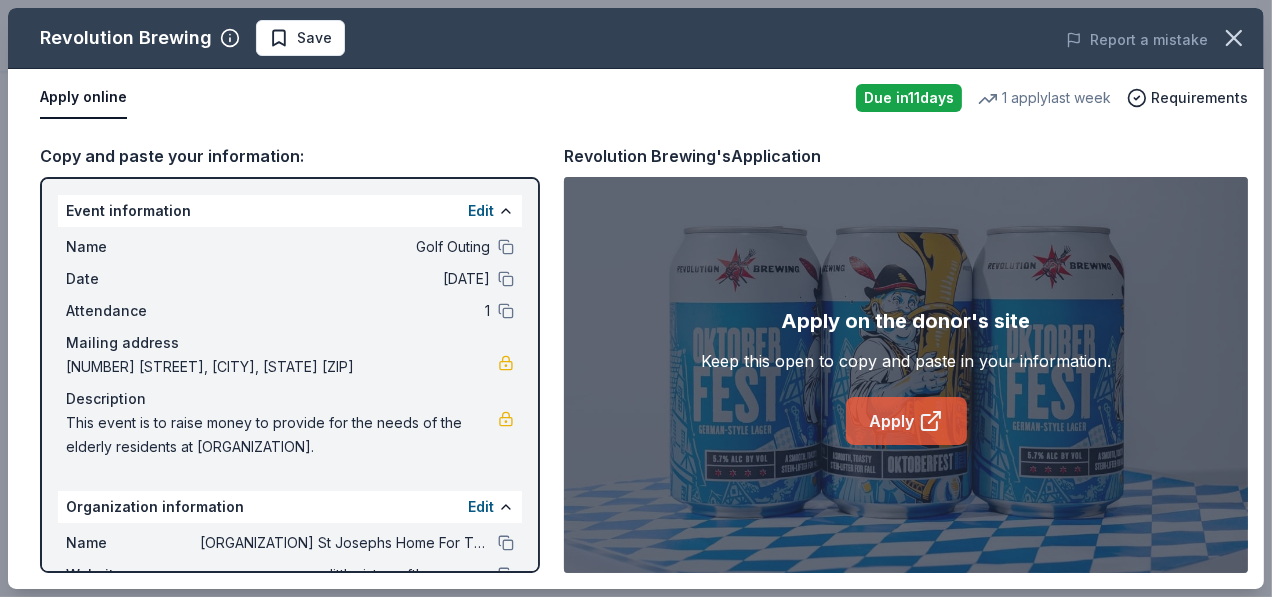 click 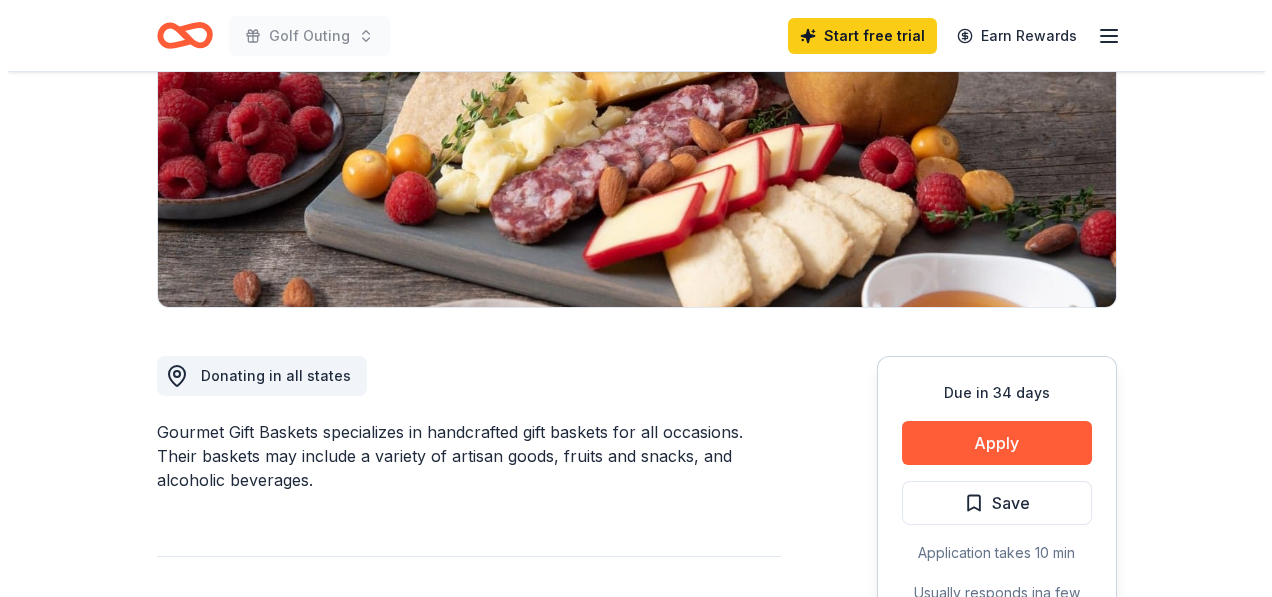 scroll, scrollTop: 200, scrollLeft: 0, axis: vertical 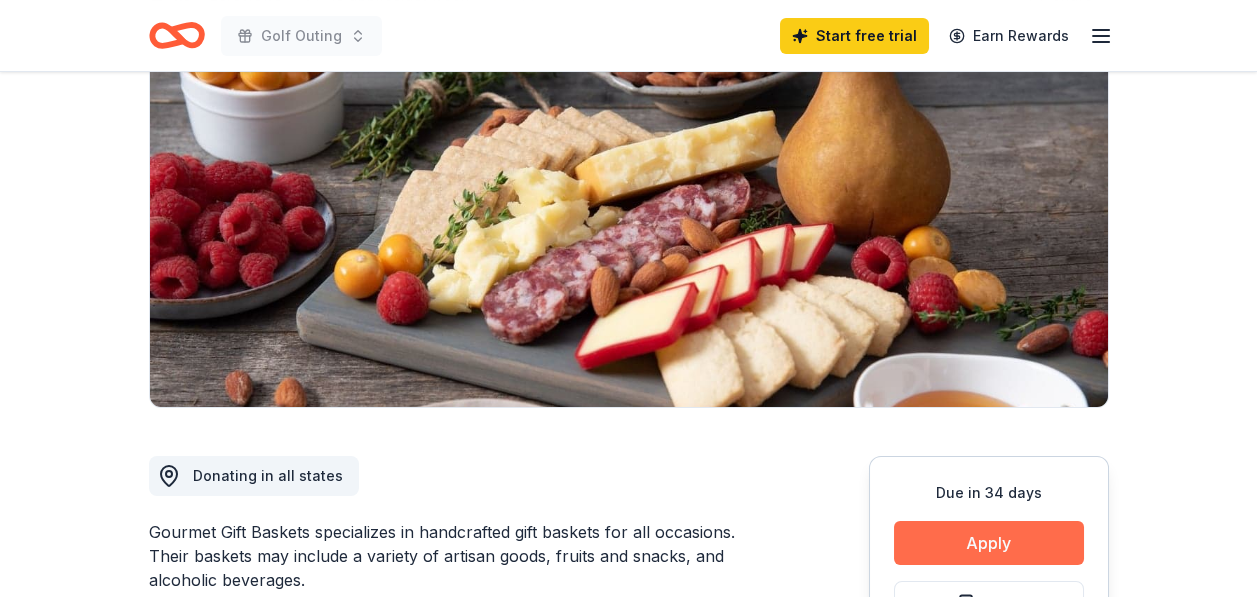 click on "Apply" at bounding box center [989, 543] 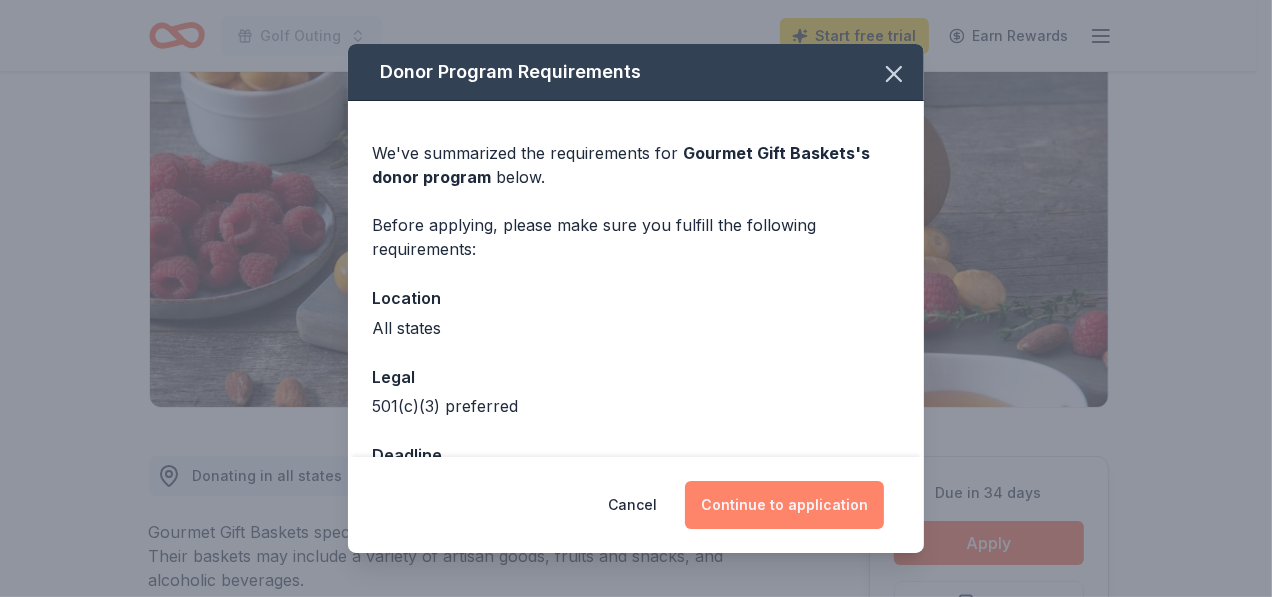 click on "Continue to application" at bounding box center (784, 505) 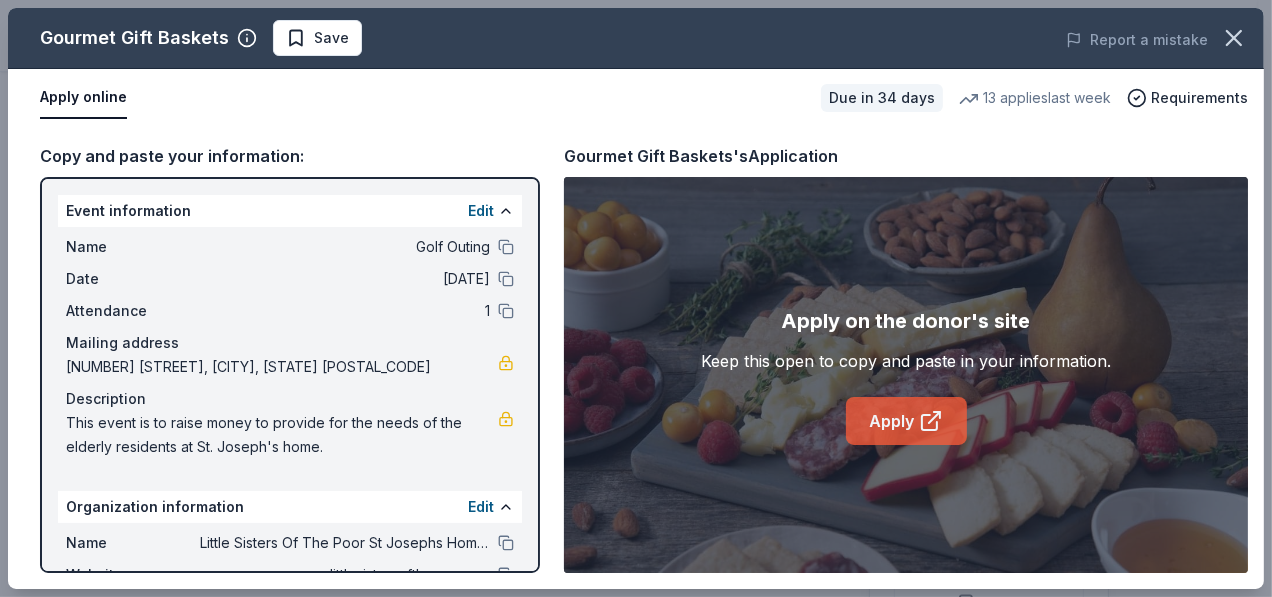 click on "Apply" at bounding box center (906, 421) 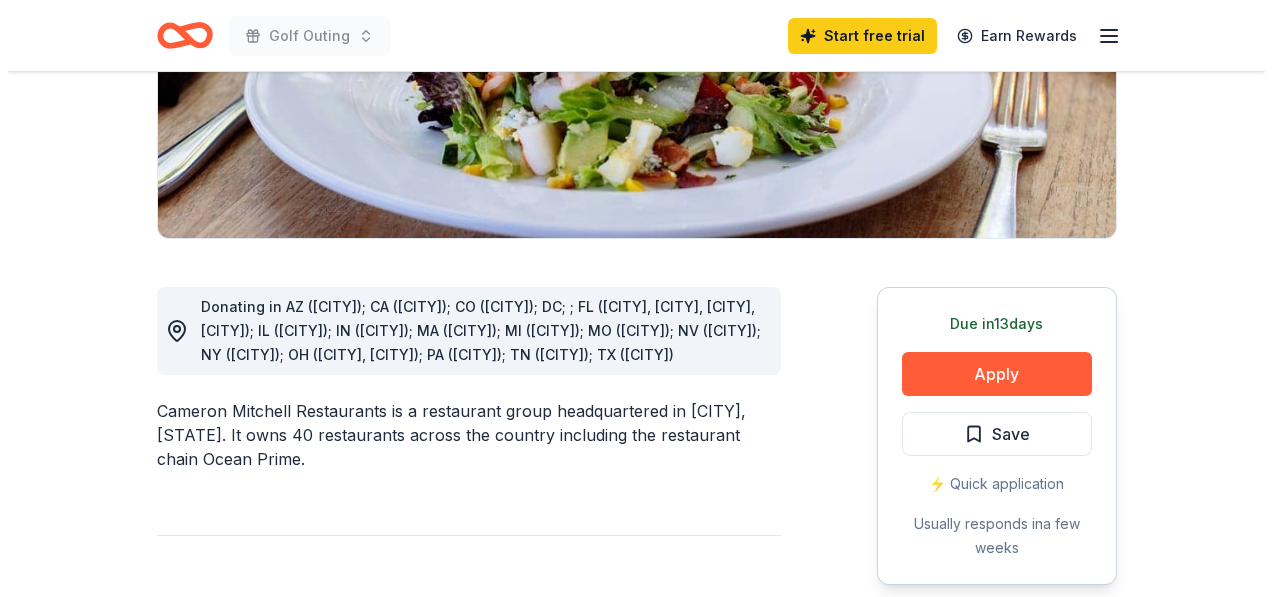 scroll, scrollTop: 400, scrollLeft: 0, axis: vertical 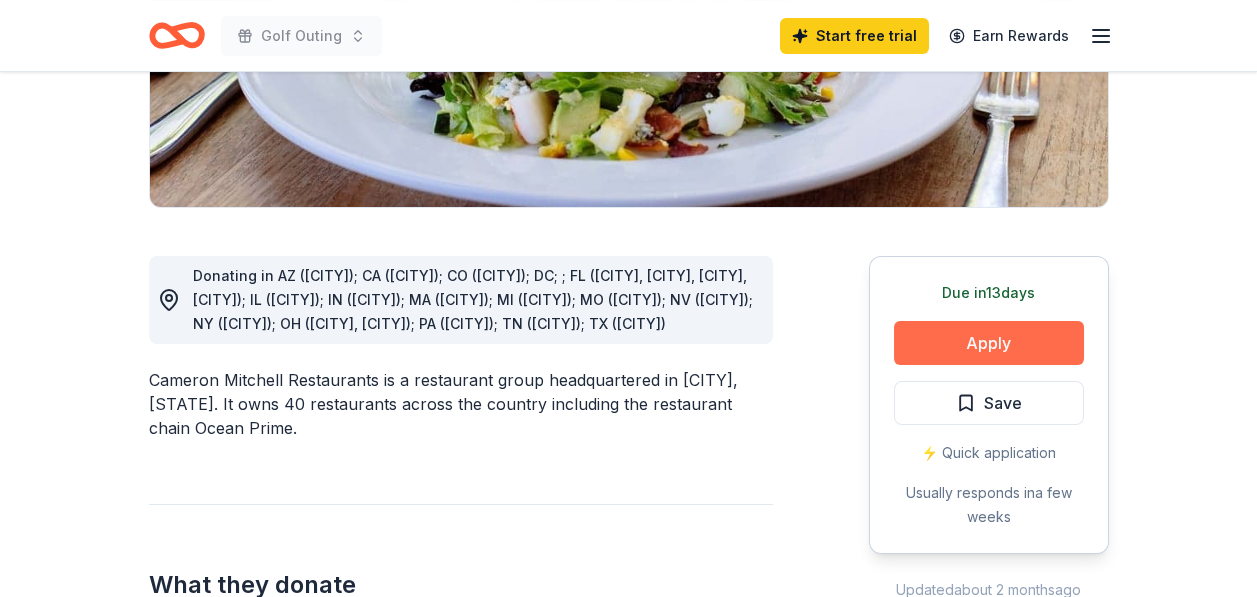 click on "Apply" at bounding box center [989, 343] 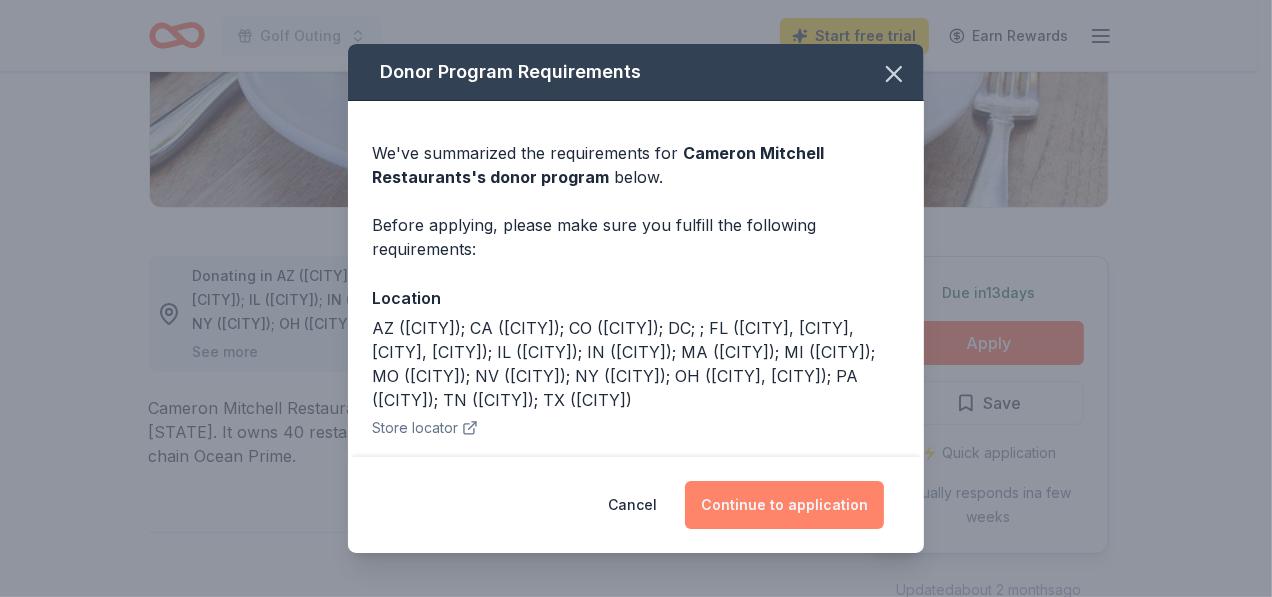 click on "Continue to application" at bounding box center [784, 505] 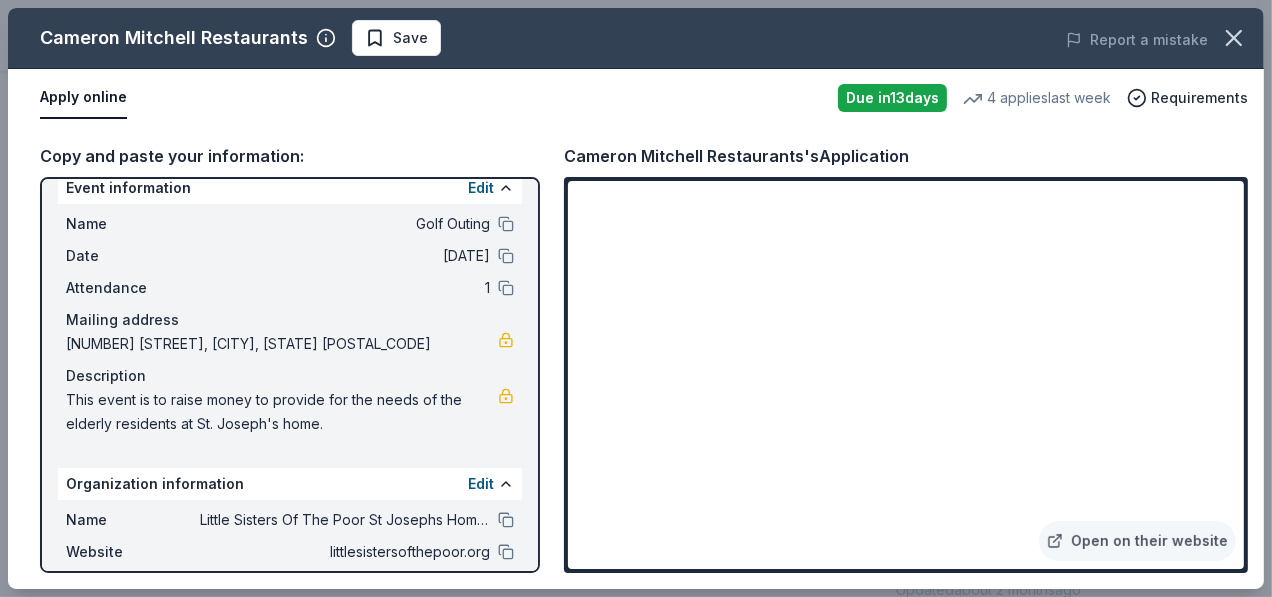 scroll, scrollTop: 0, scrollLeft: 0, axis: both 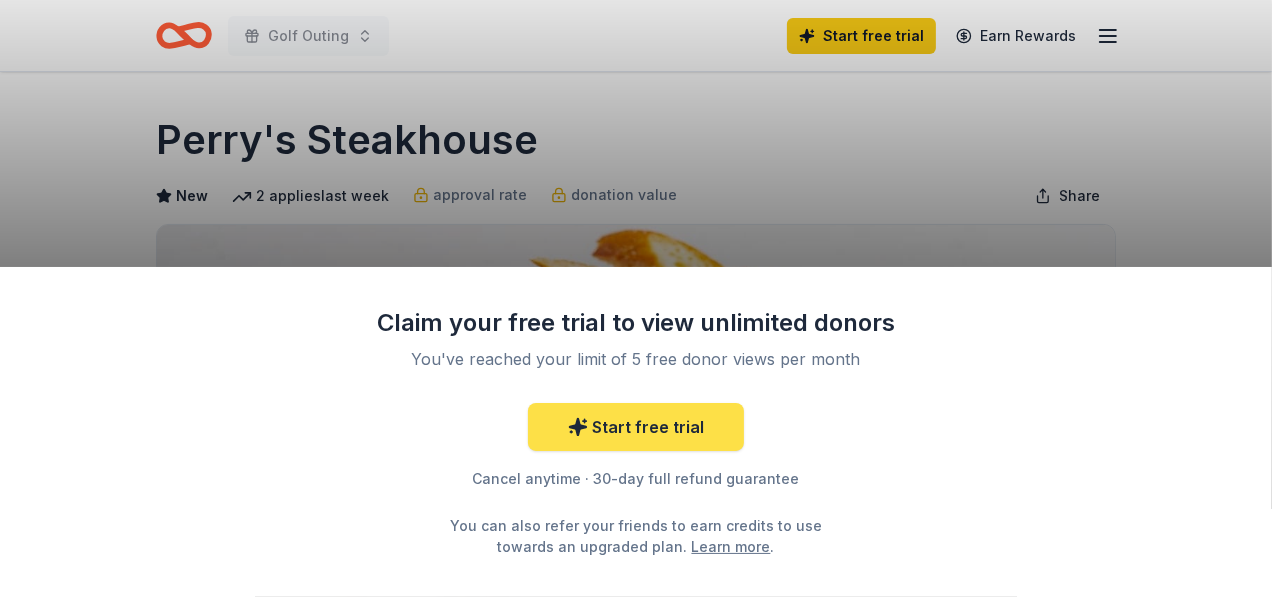 click on "Start free  trial" at bounding box center (636, 427) 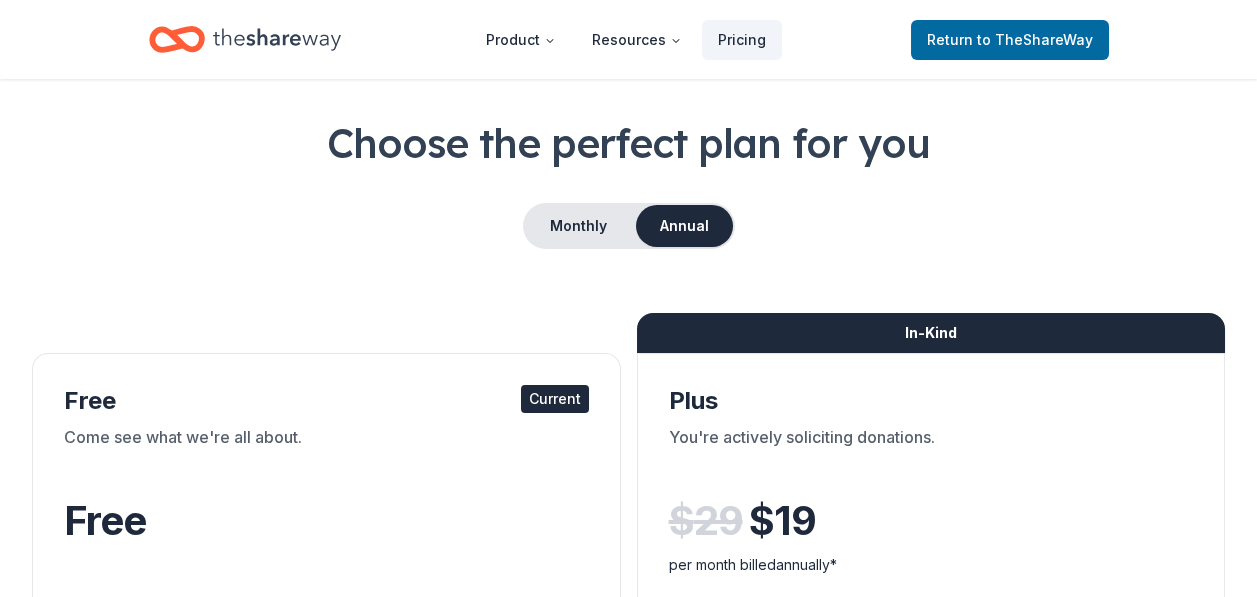 scroll, scrollTop: 0, scrollLeft: 0, axis: both 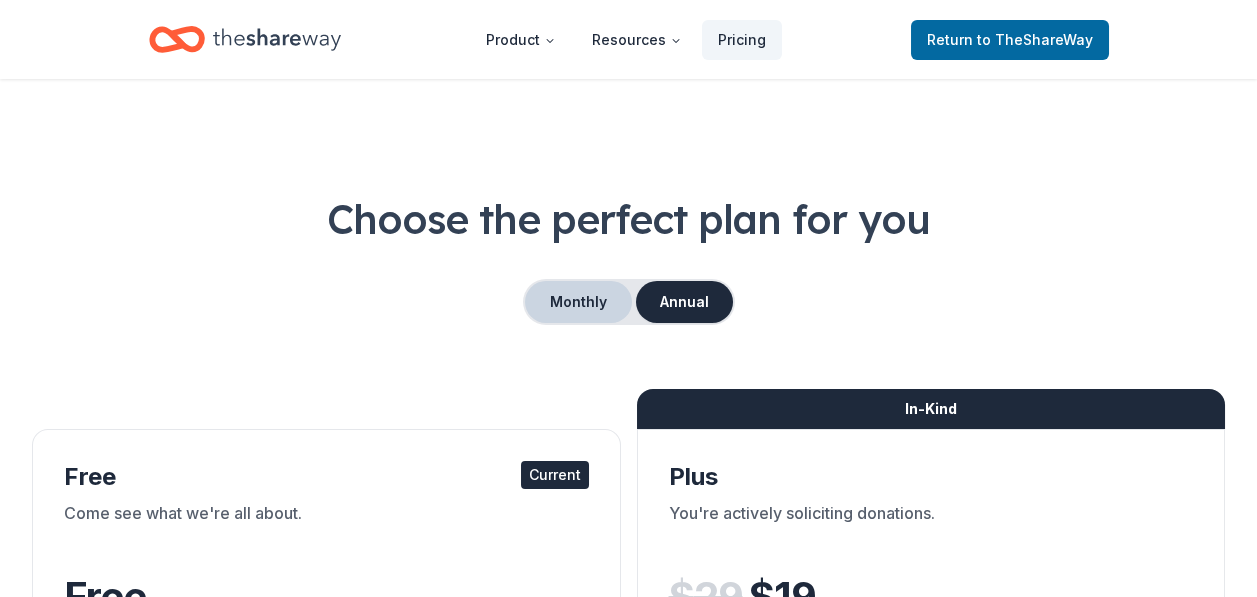 click on "Monthly" at bounding box center [578, 302] 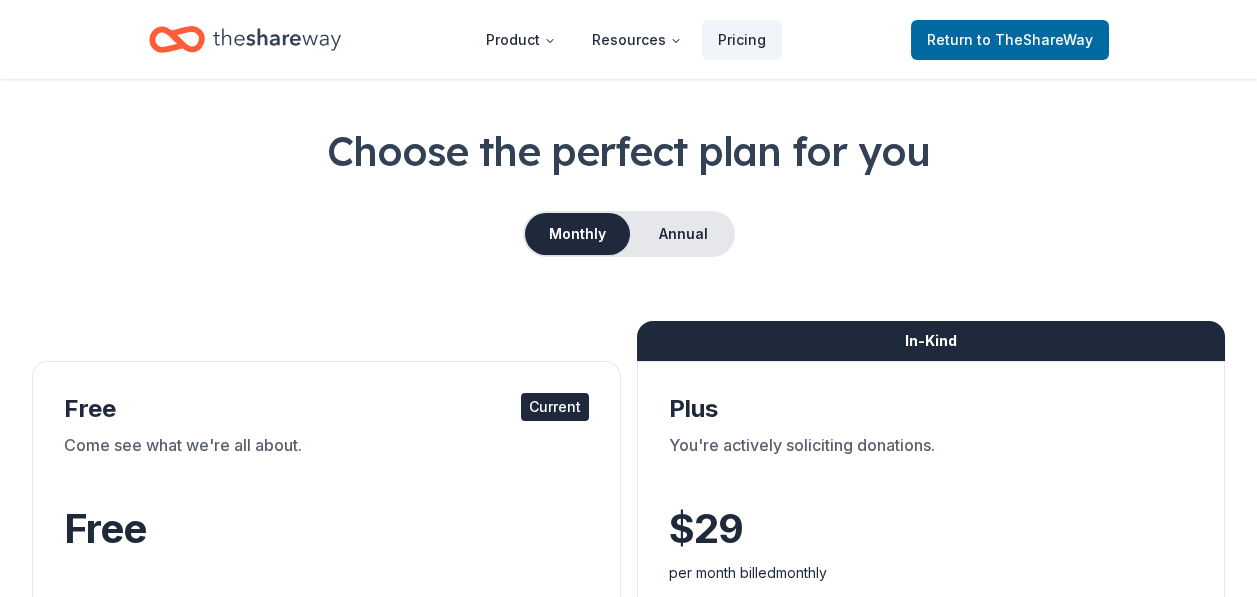 scroll, scrollTop: 100, scrollLeft: 0, axis: vertical 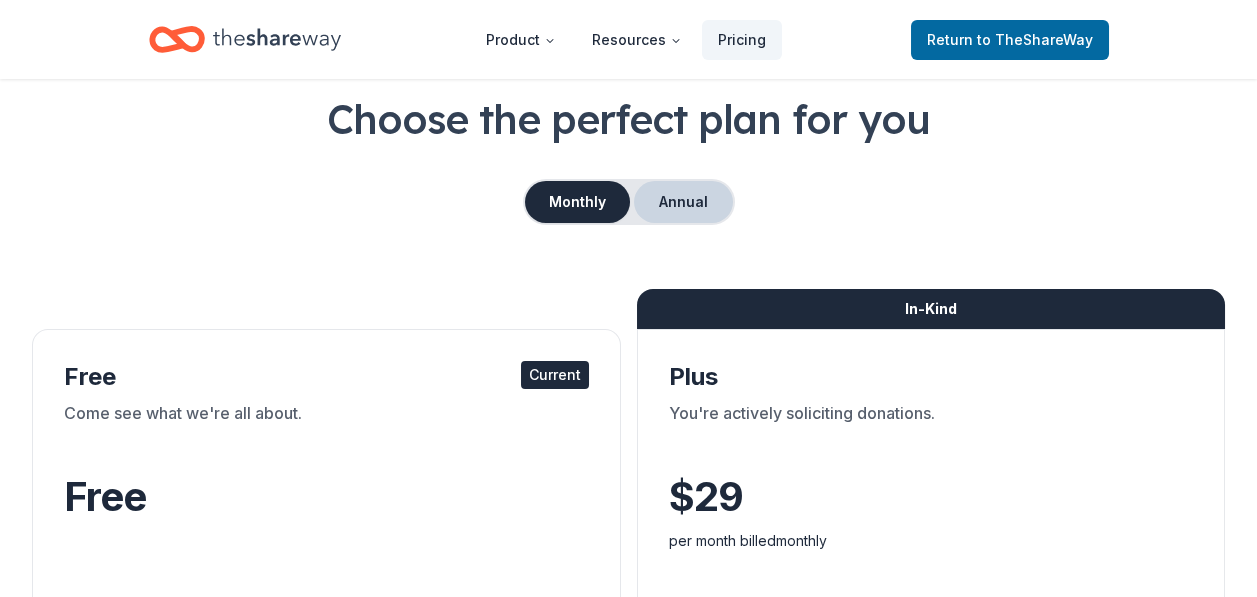click on "Annual" at bounding box center (683, 202) 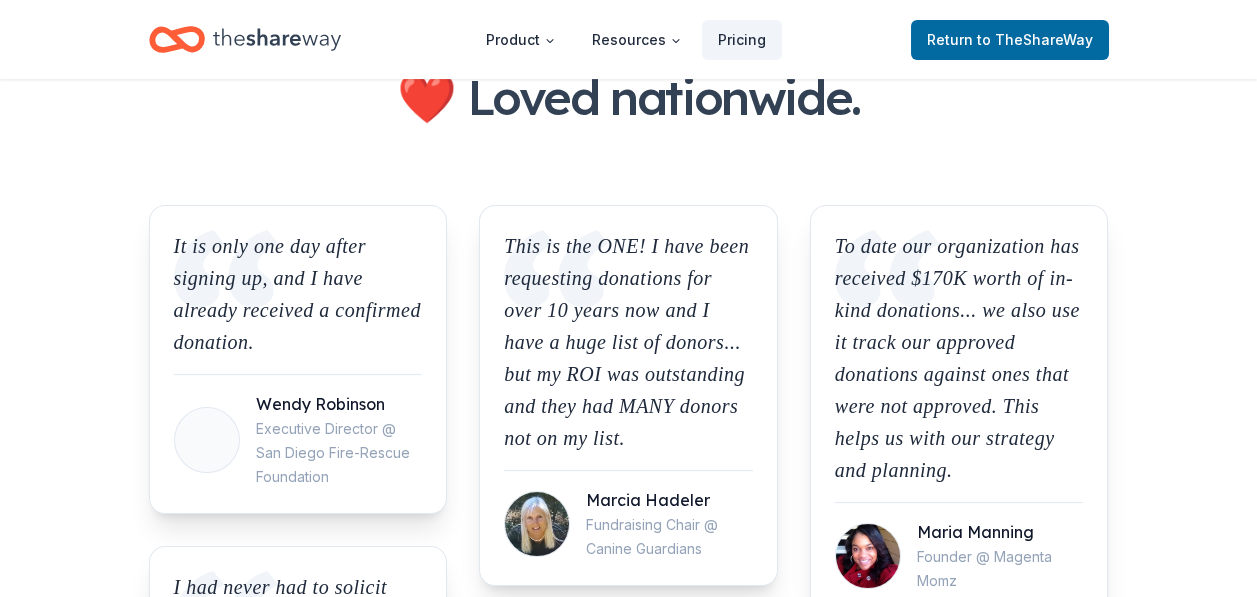 scroll, scrollTop: 2300, scrollLeft: 0, axis: vertical 